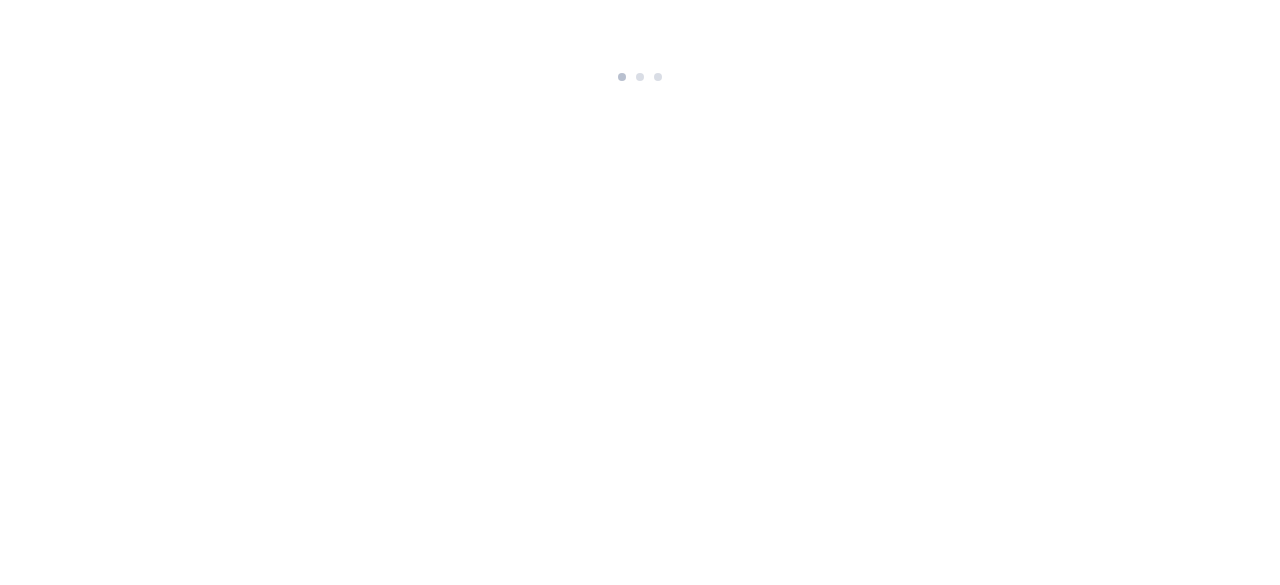 scroll, scrollTop: 0, scrollLeft: 0, axis: both 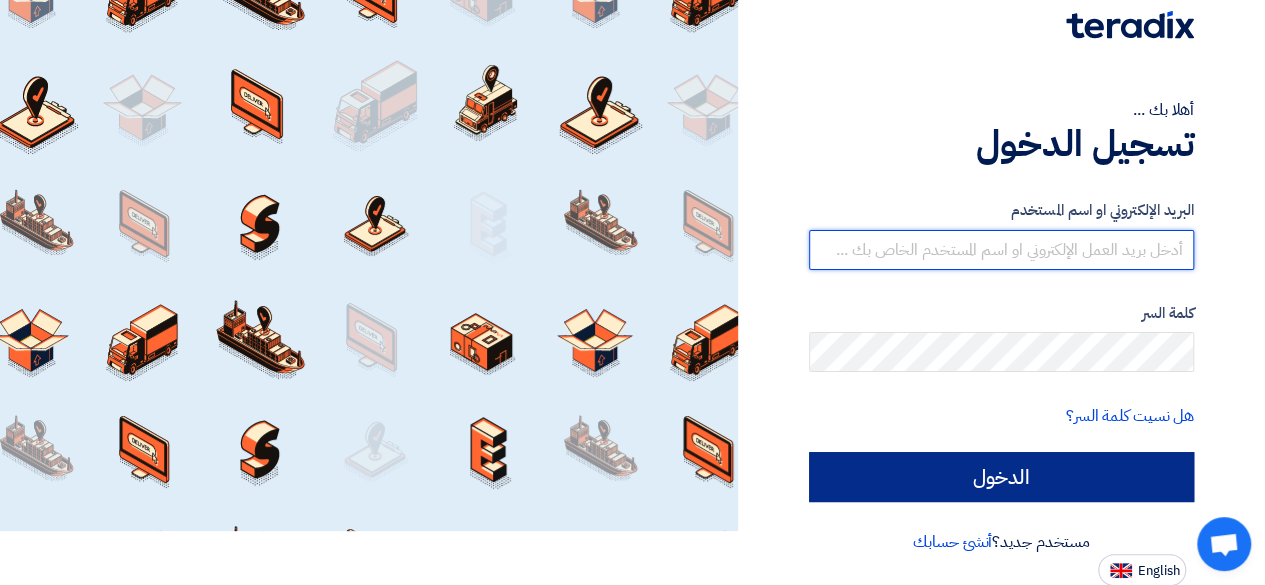 type on "[EMAIL_ADDRESS][DOMAIN_NAME]" 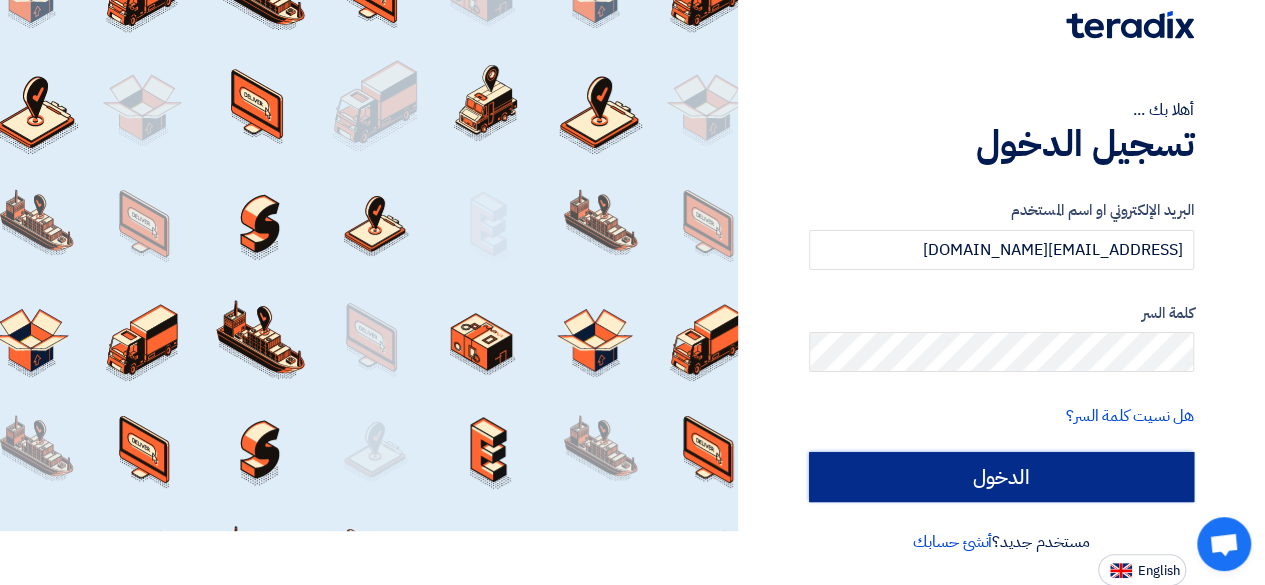 click on "الدخول" 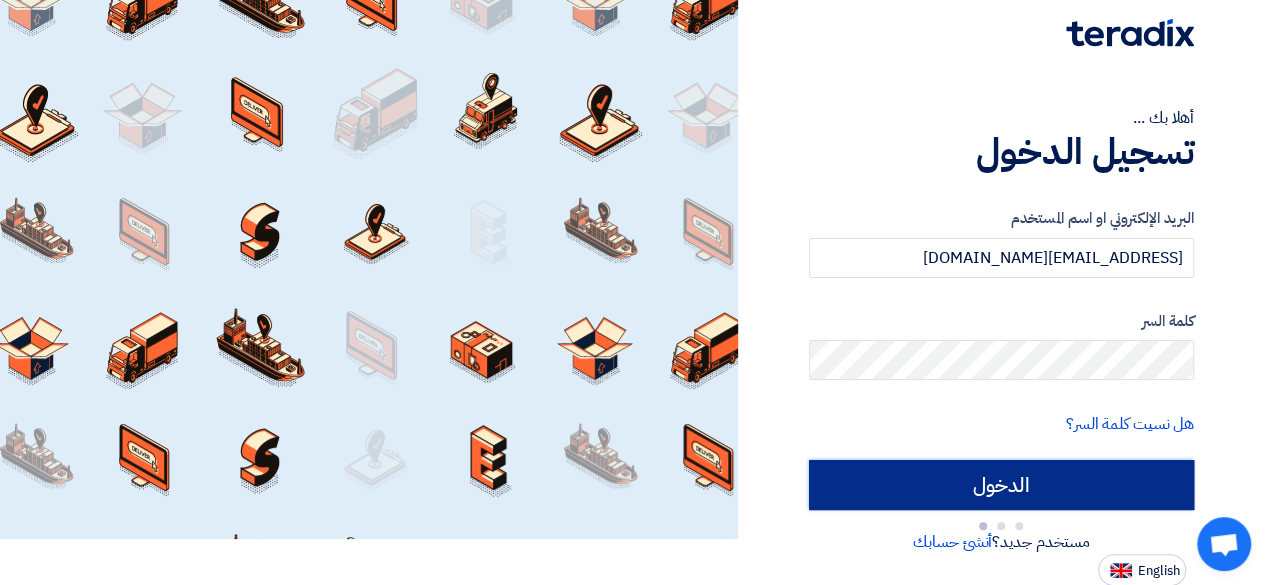 type on "Sign in" 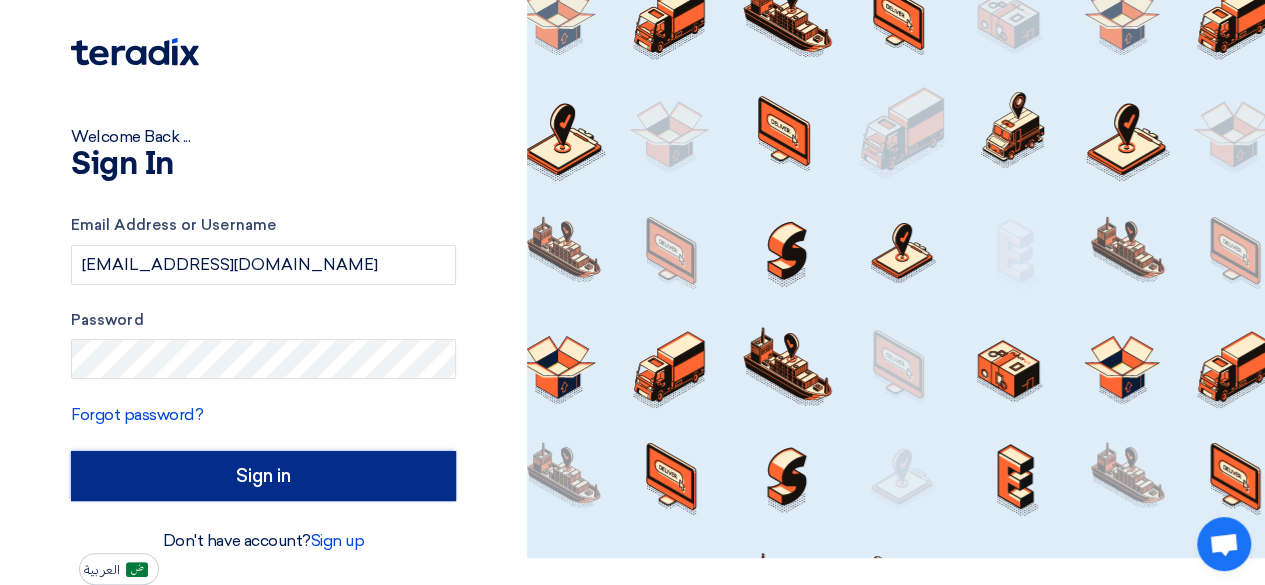 scroll, scrollTop: 26, scrollLeft: 0, axis: vertical 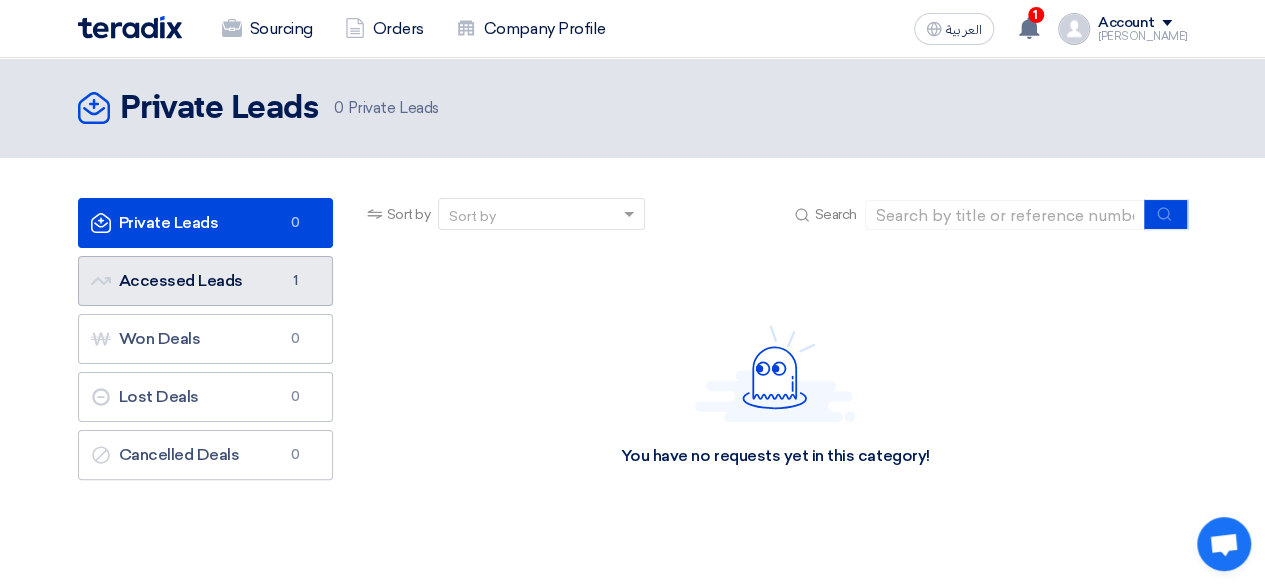 click on "Accessed Leads
Accessed Leads
1" 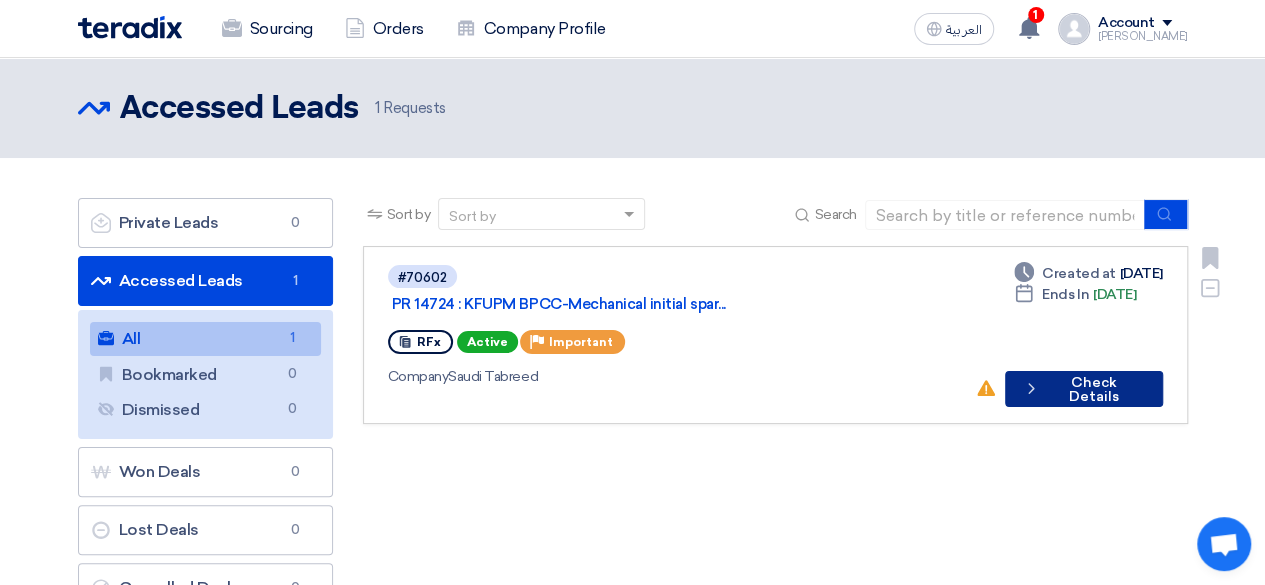 click on "Check details
Check Details" 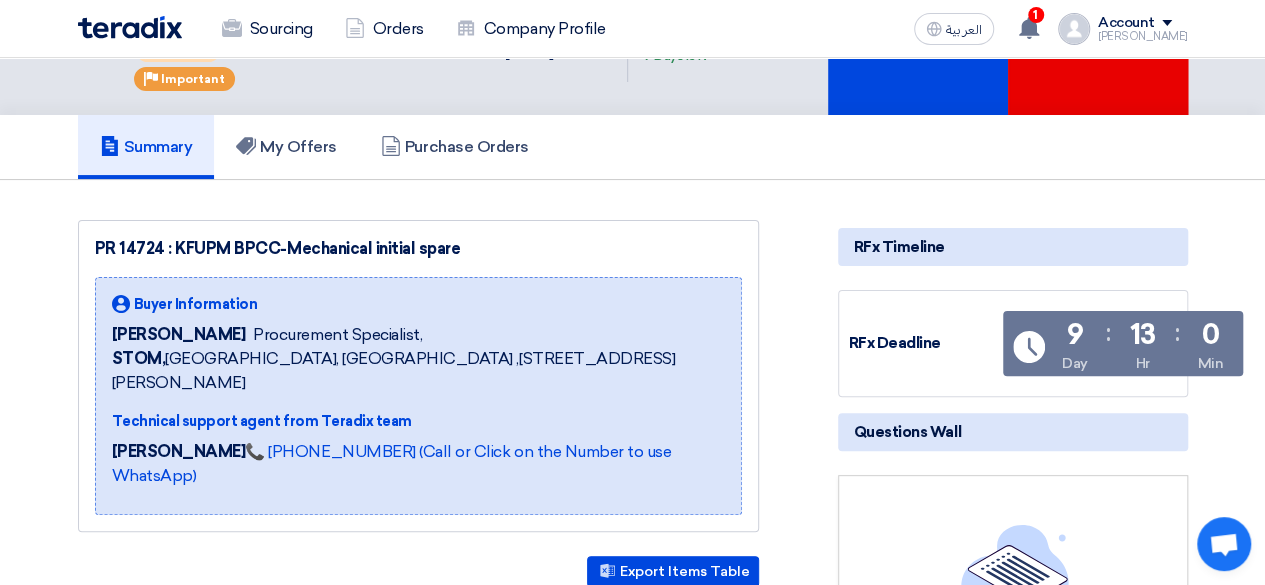 scroll, scrollTop: 100, scrollLeft: 0, axis: vertical 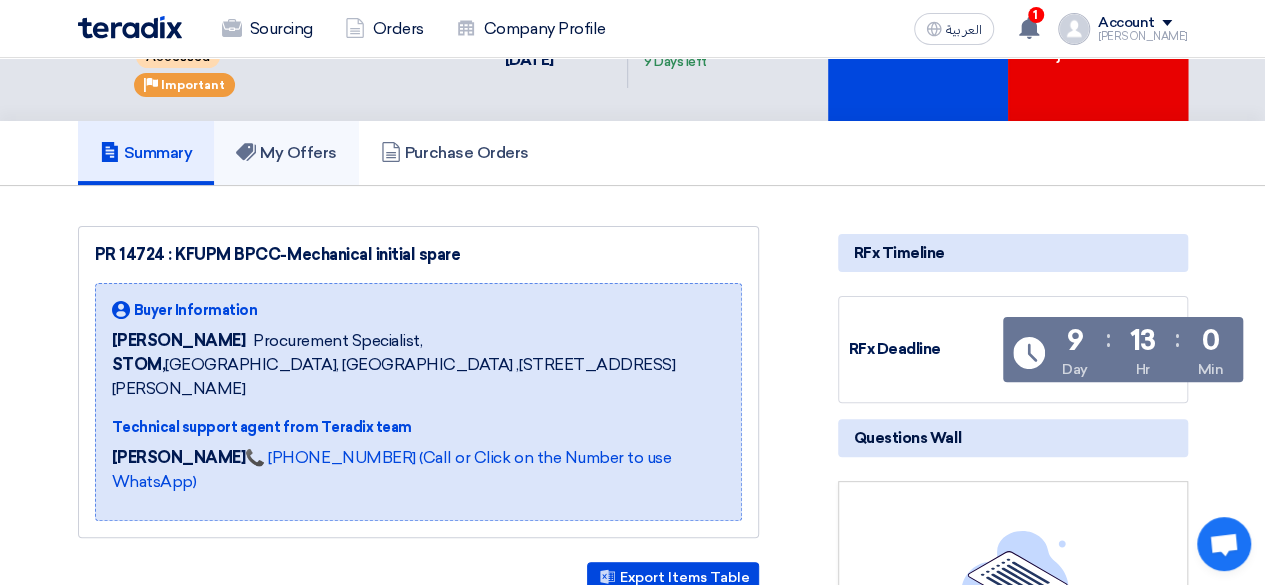 click on "My Offers" 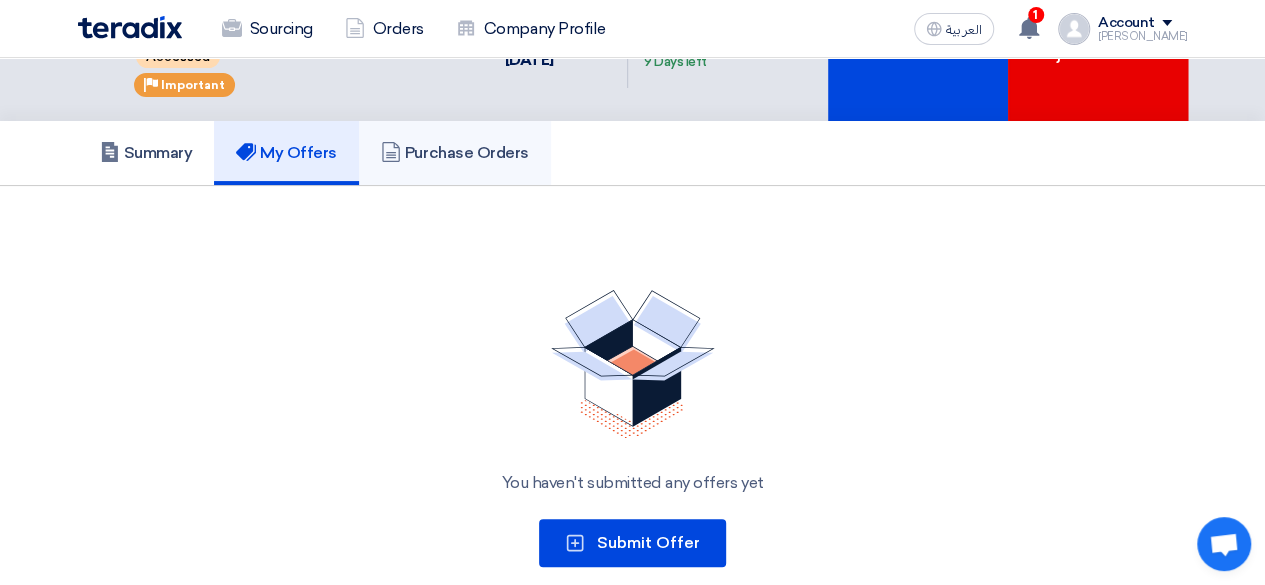 click on "Purchase Orders" 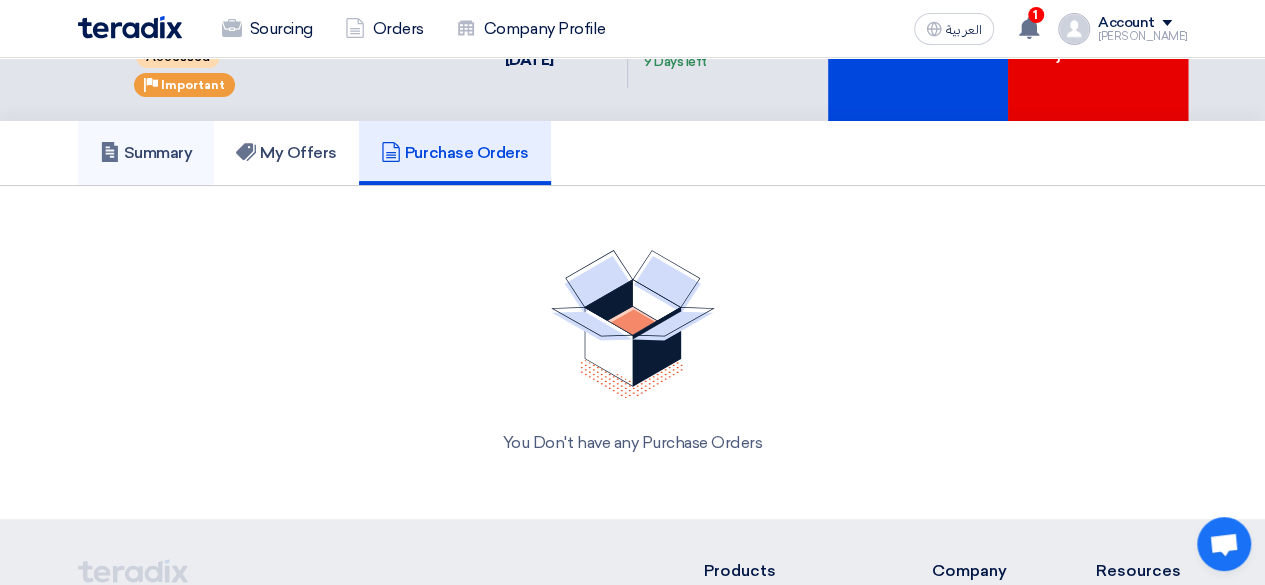 click on "Summary" 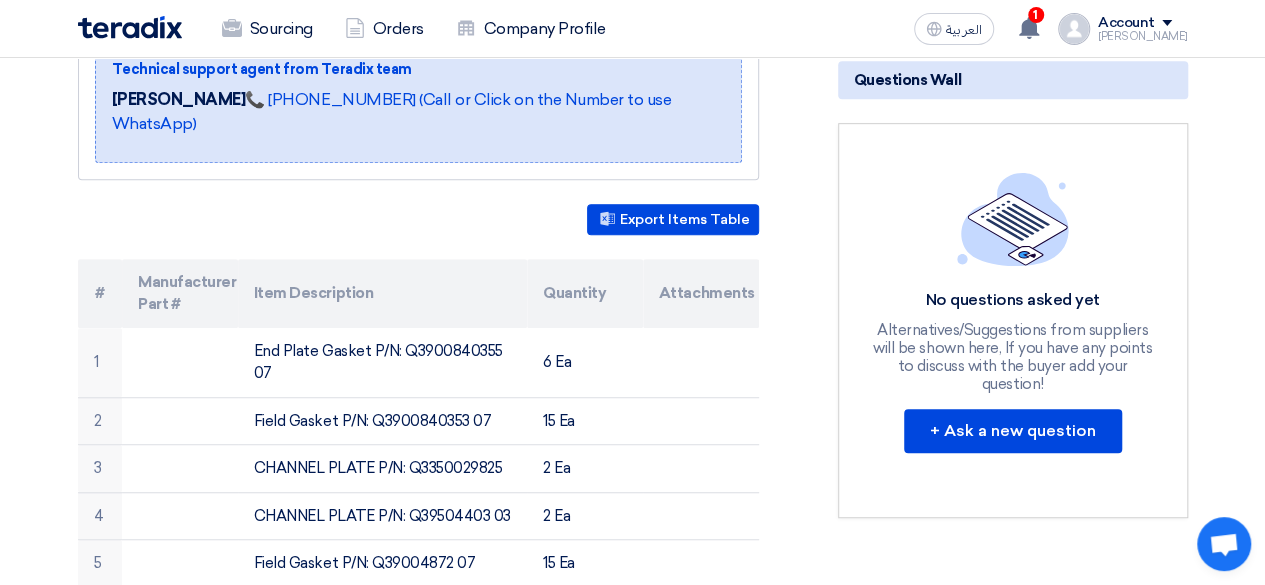 scroll, scrollTop: 500, scrollLeft: 0, axis: vertical 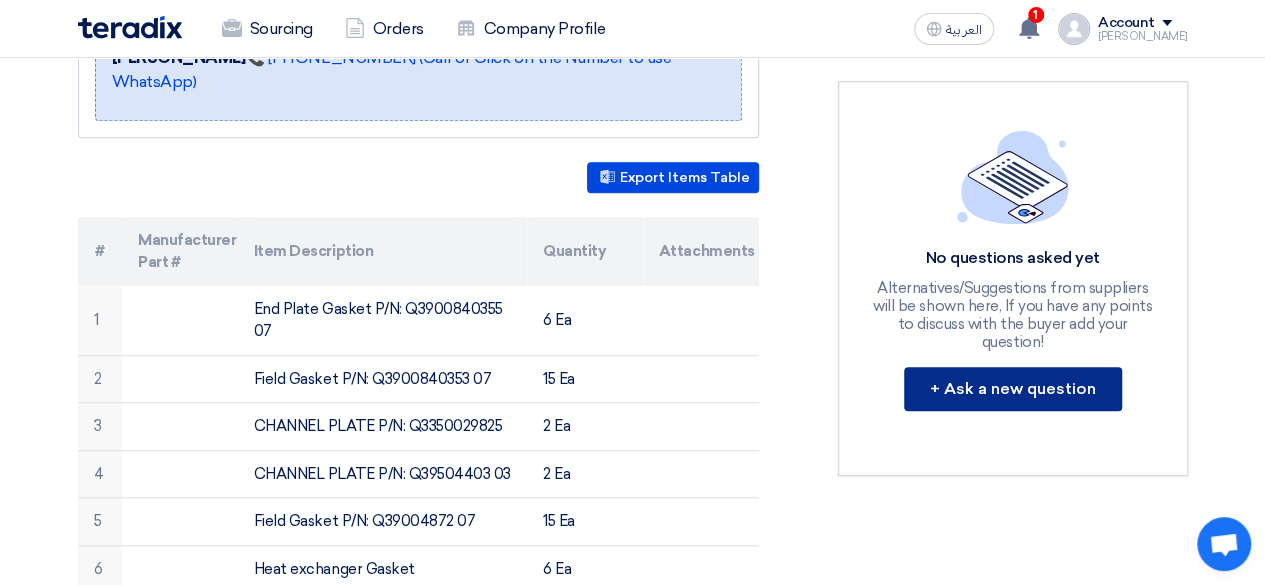 click on "+ Ask a new question" 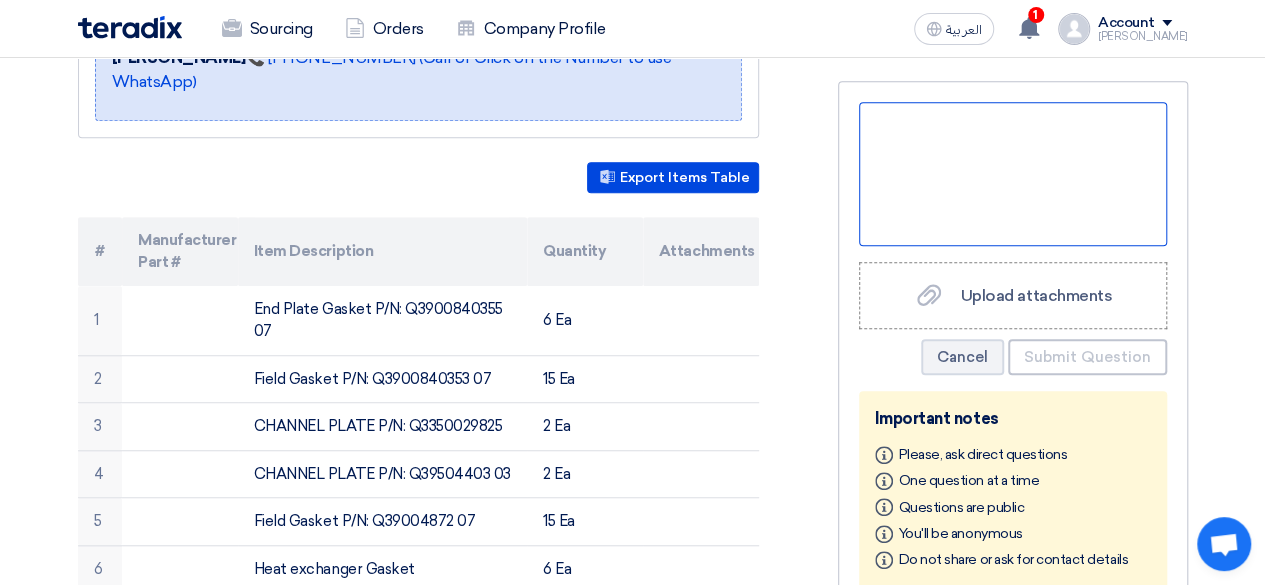 click 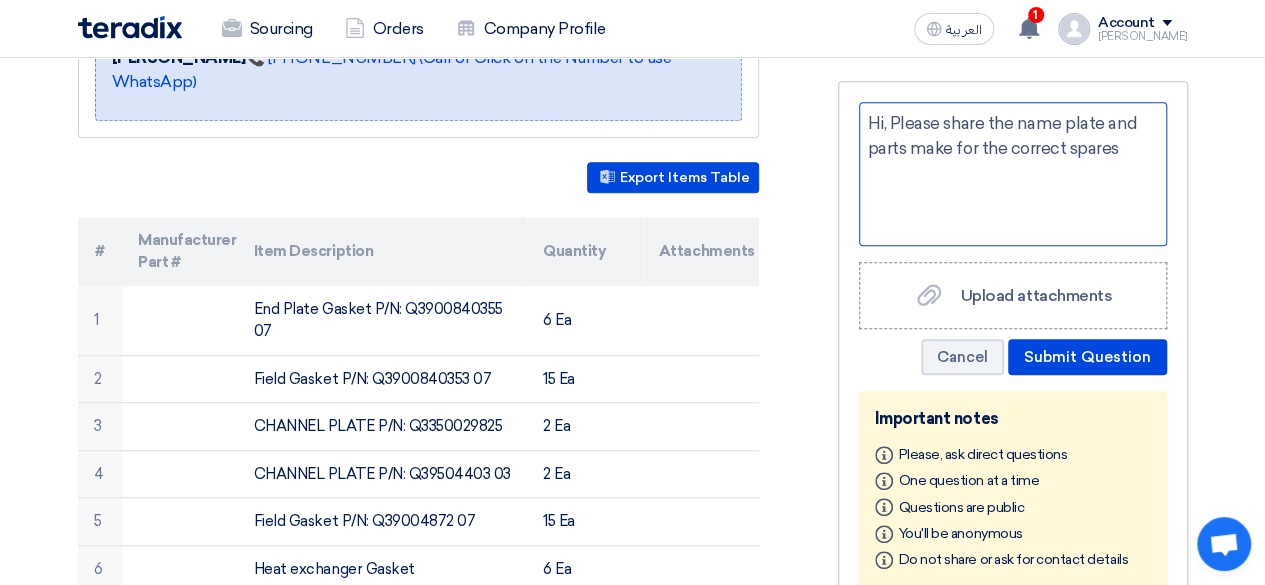 click on "Hi, Please share the name plate and parts make for the correct spares" 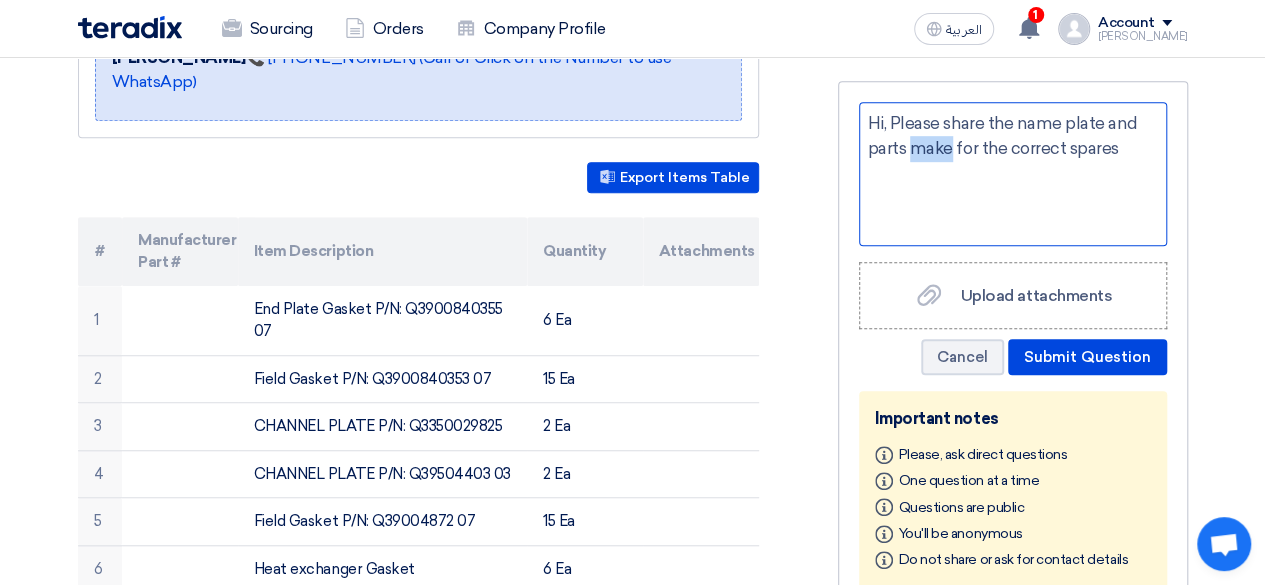 drag, startPoint x: 947, startPoint y: 147, endPoint x: 909, endPoint y: 156, distance: 39.051247 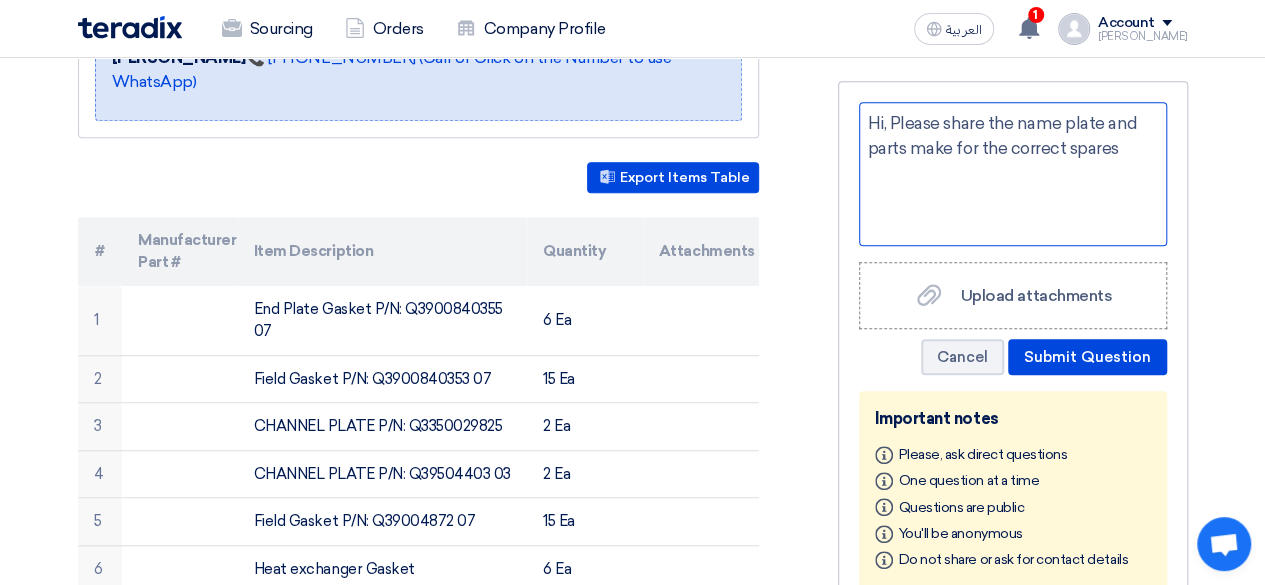 click on "Hi, Please share the name plate and parts make for the correct spares" 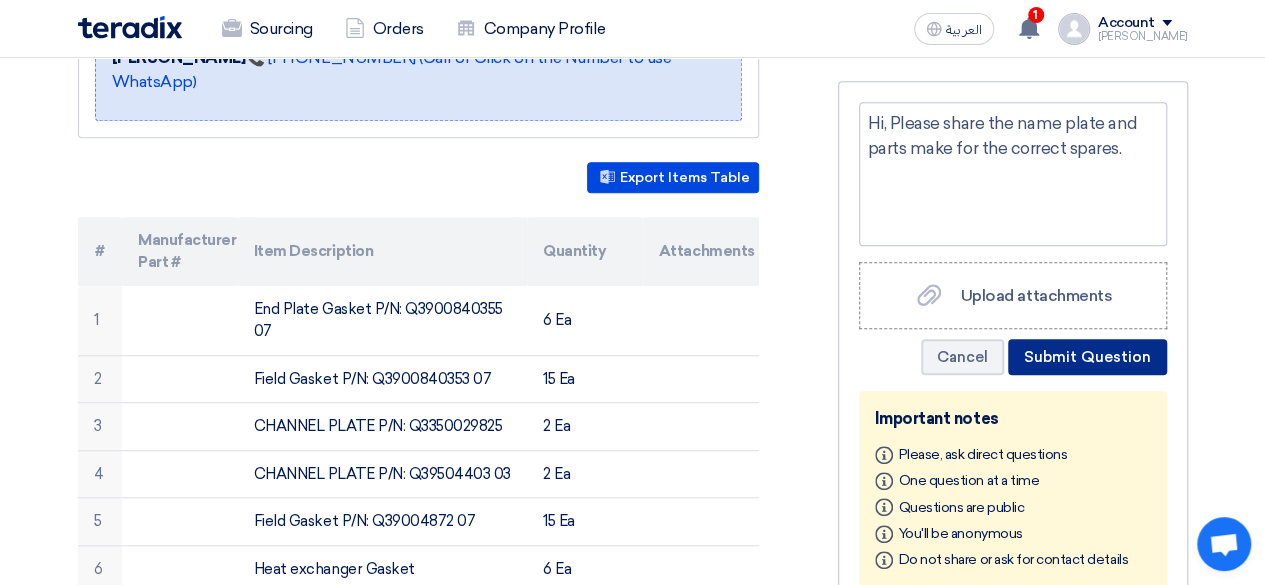 click on "Submit Question" 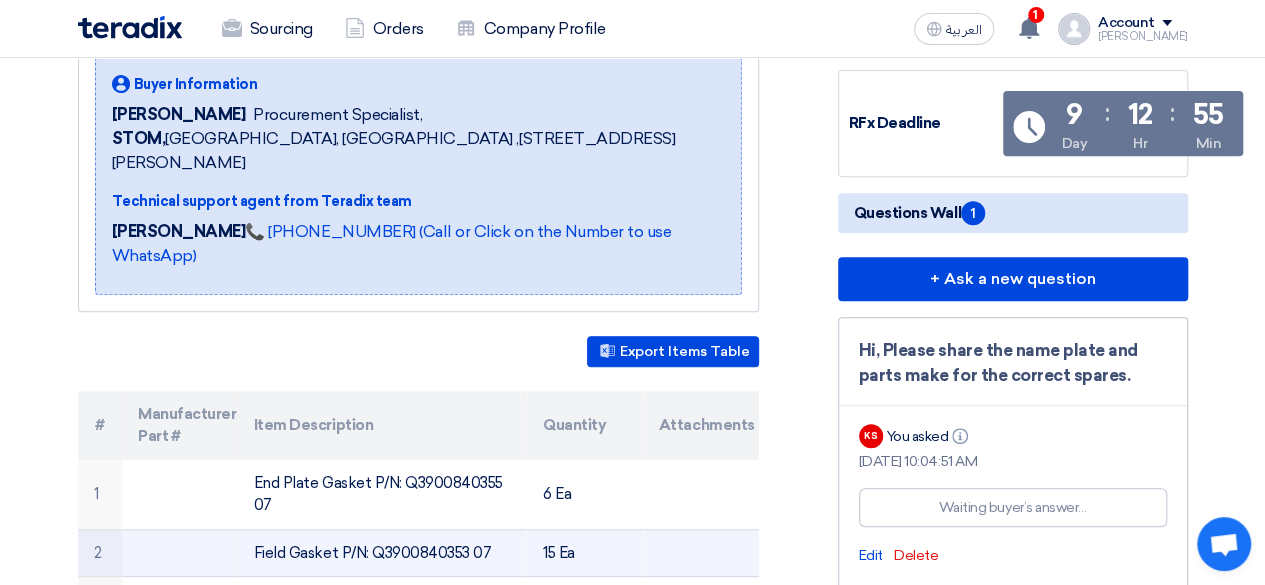 scroll, scrollTop: 300, scrollLeft: 0, axis: vertical 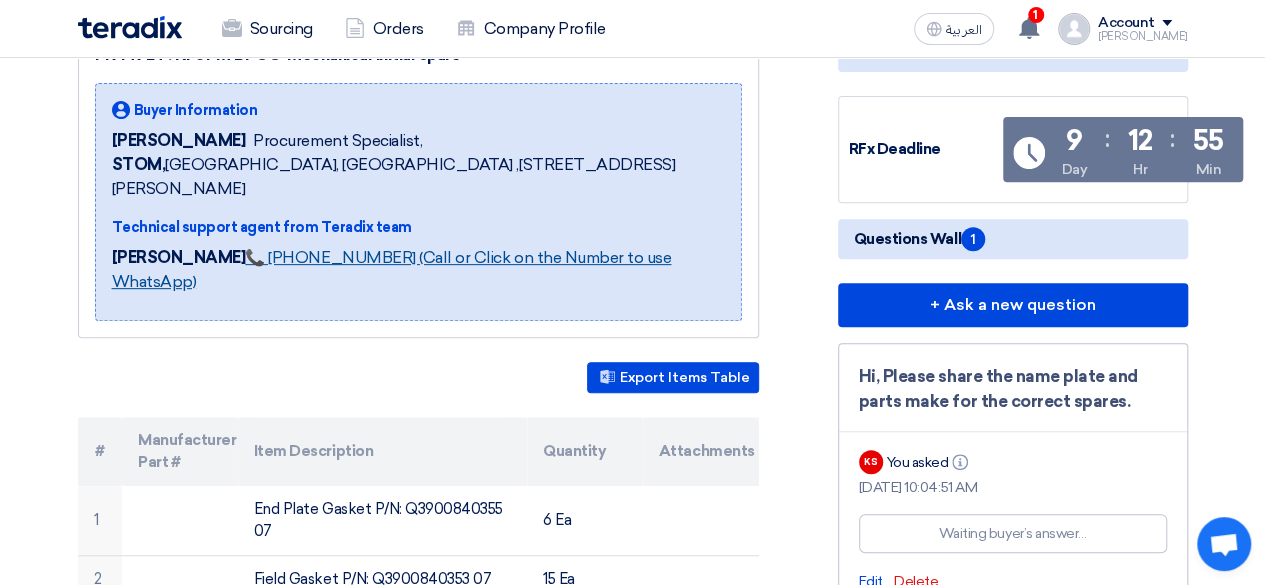 click on "📞 [PHONE_NUMBER] (Call or Click on the Number to use WhatsApp)" 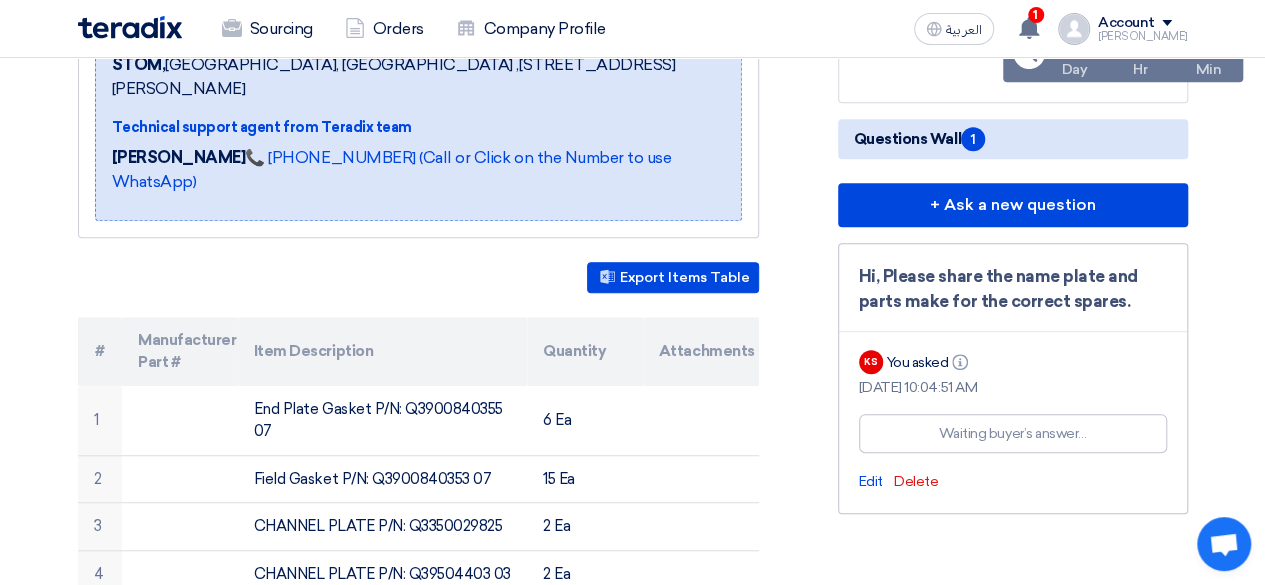 scroll, scrollTop: 300, scrollLeft: 0, axis: vertical 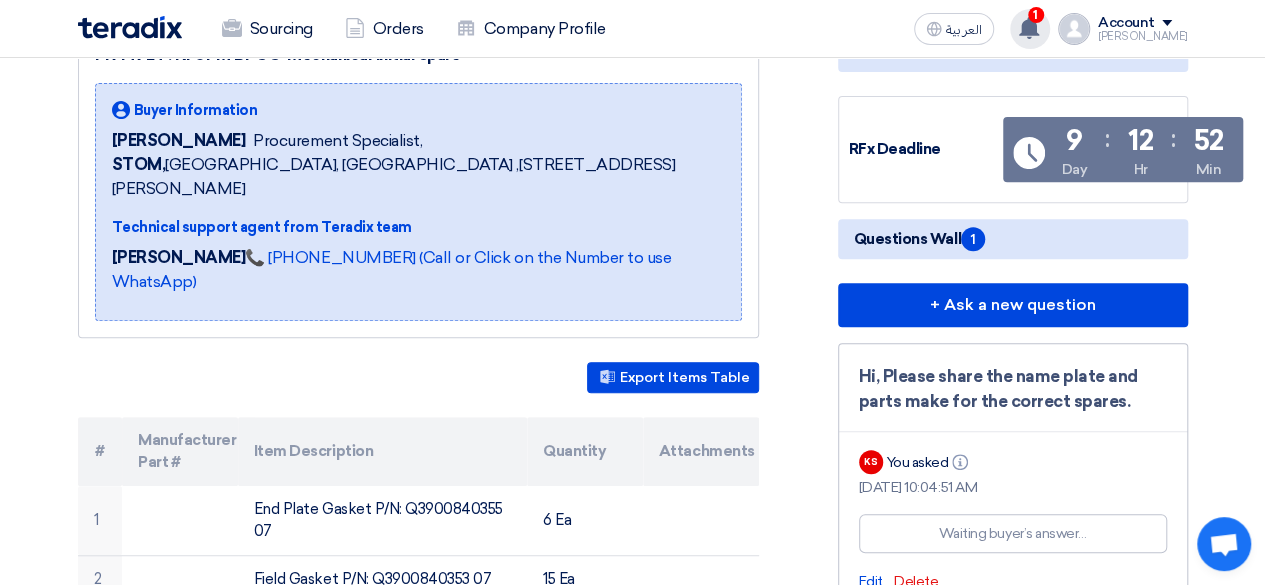 click 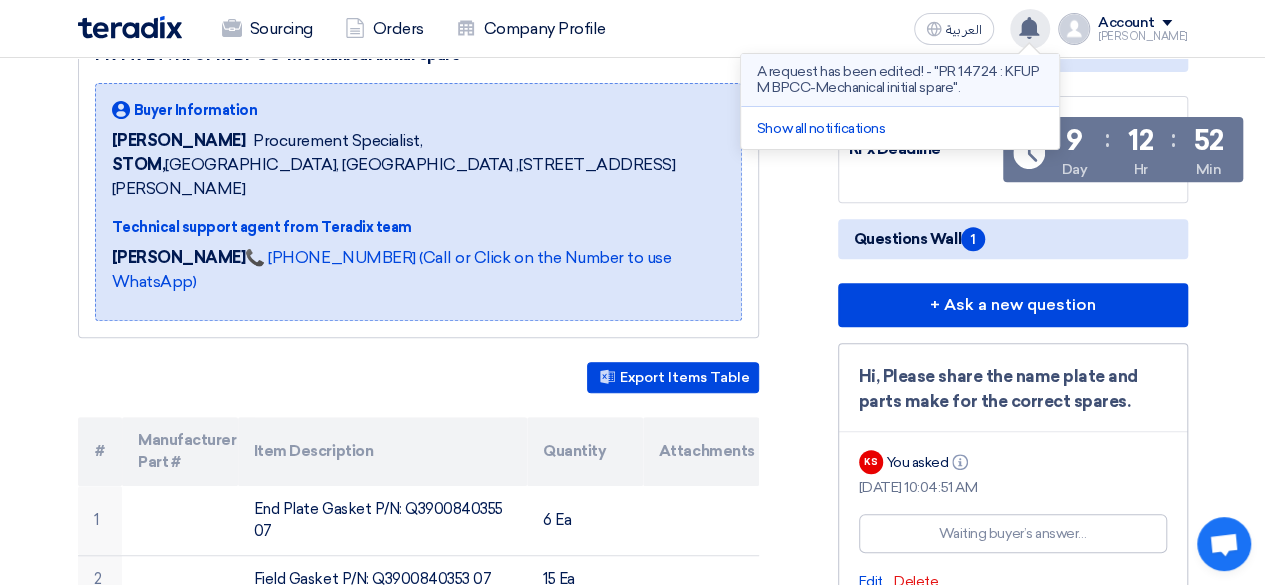 click on "A request has been edited! - "PR 14724 : KFUPM BPCC-Mechanical initial spare"." 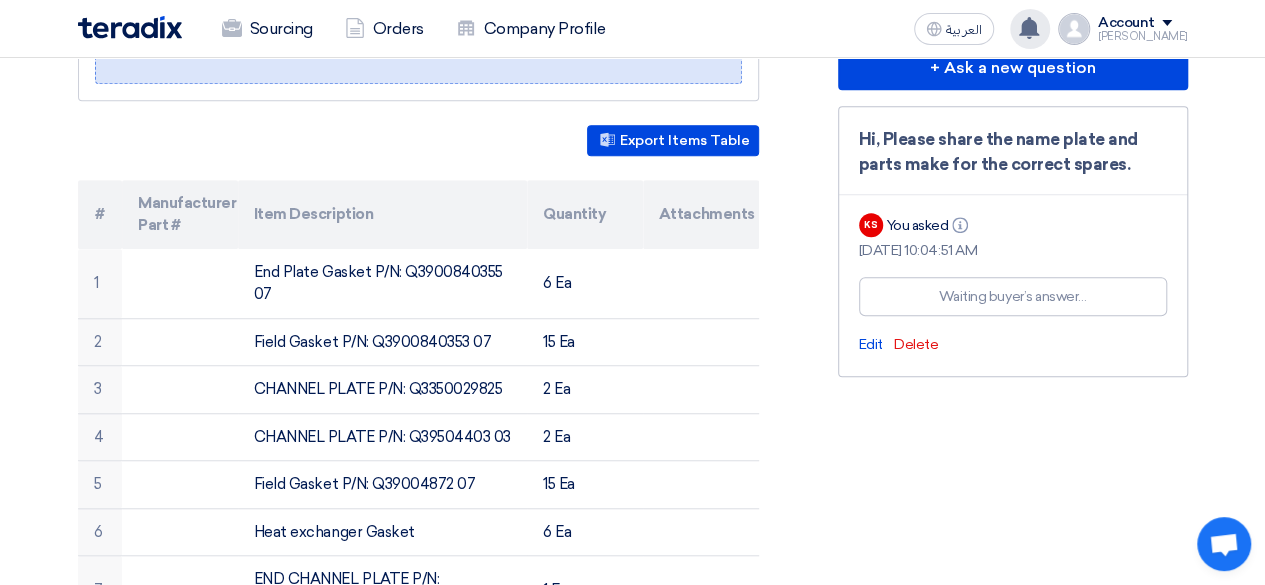 scroll, scrollTop: 0, scrollLeft: 0, axis: both 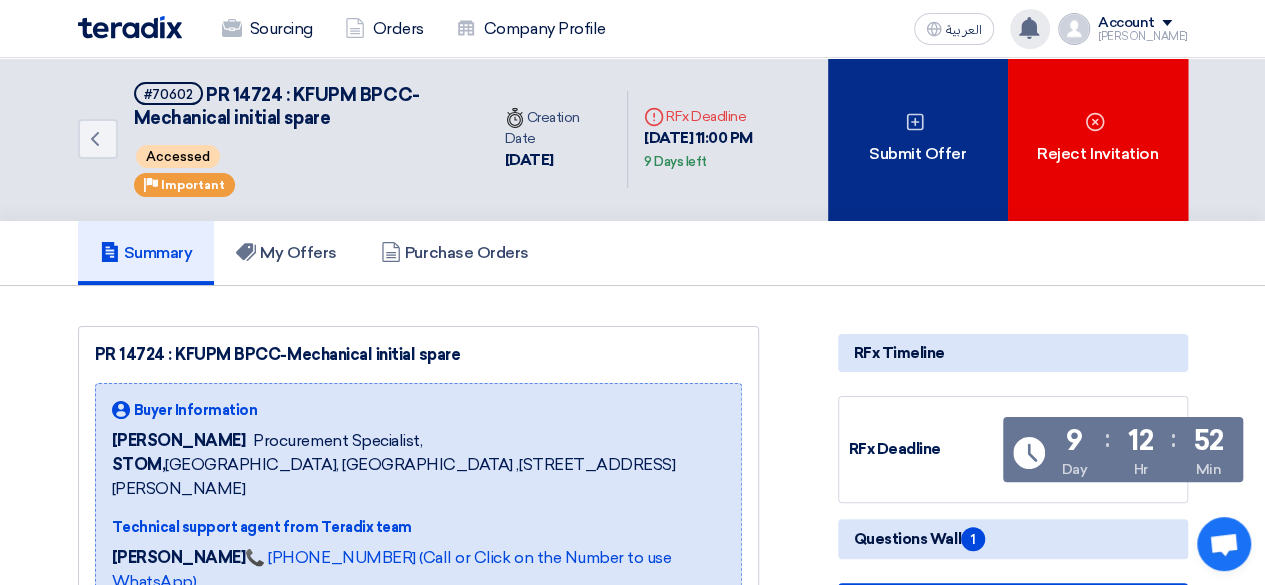 click 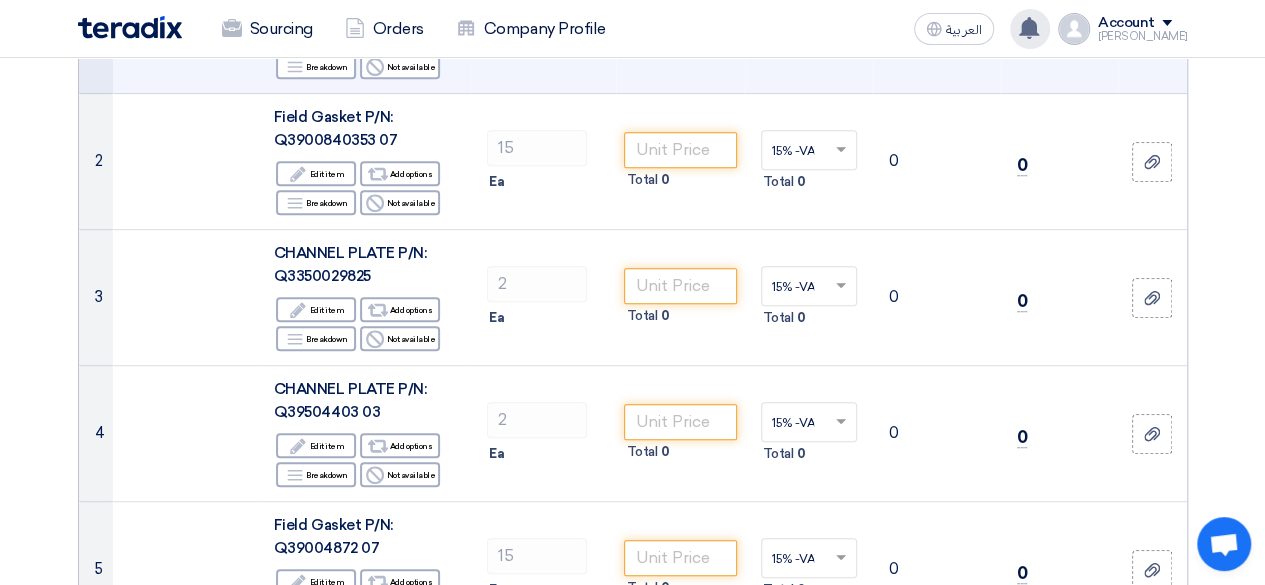 scroll, scrollTop: 300, scrollLeft: 0, axis: vertical 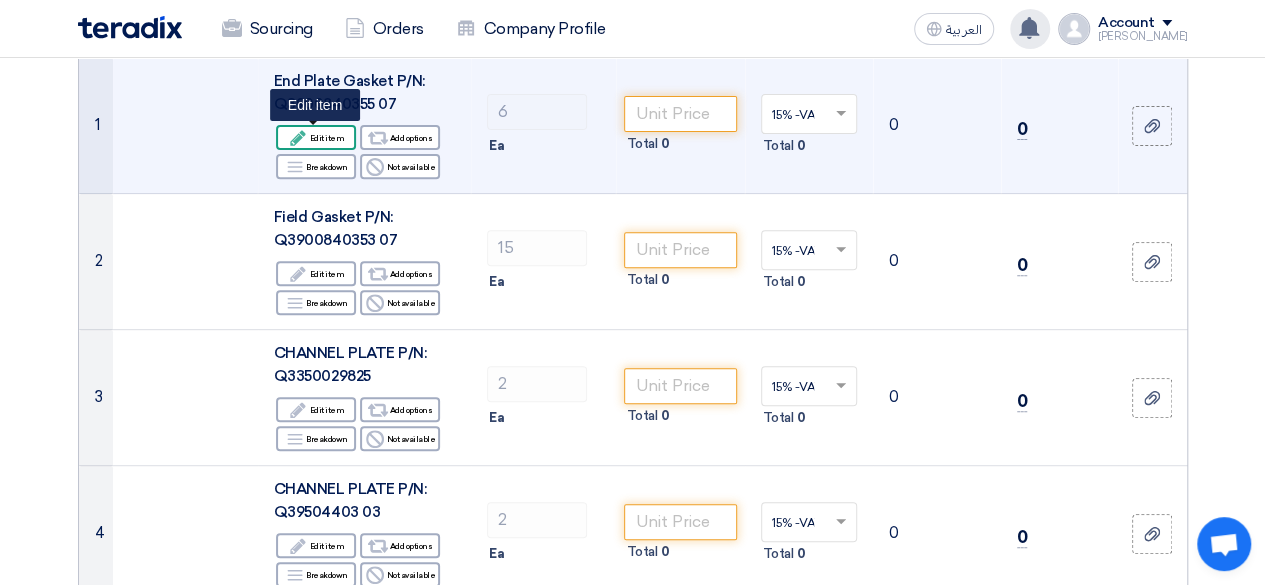 click on "Edit
Edit item" 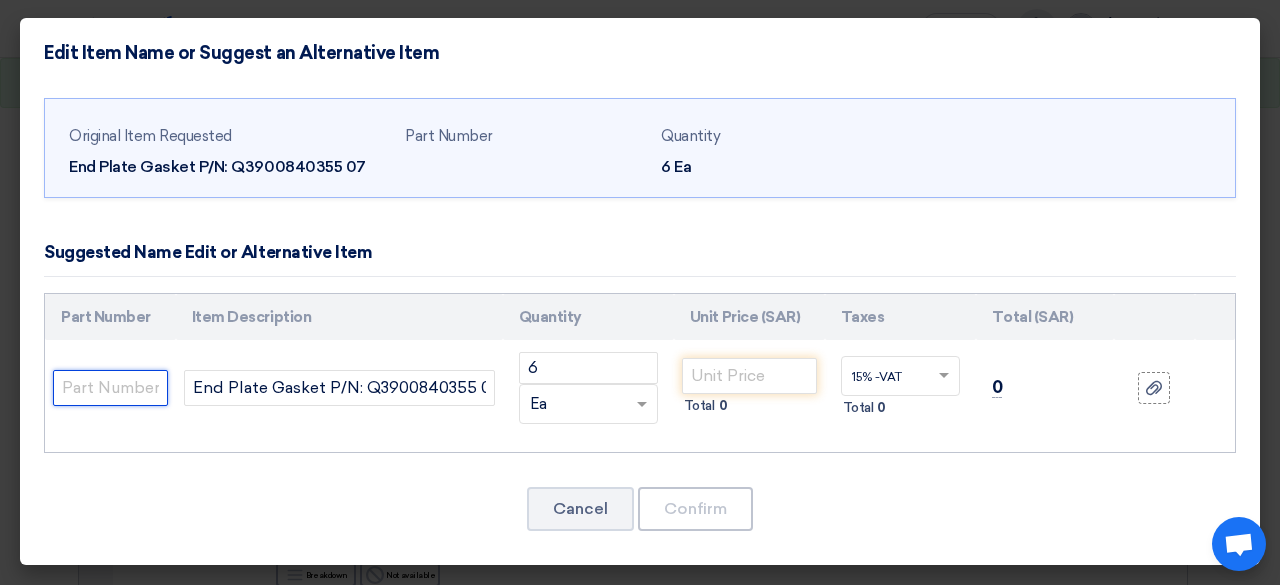 click 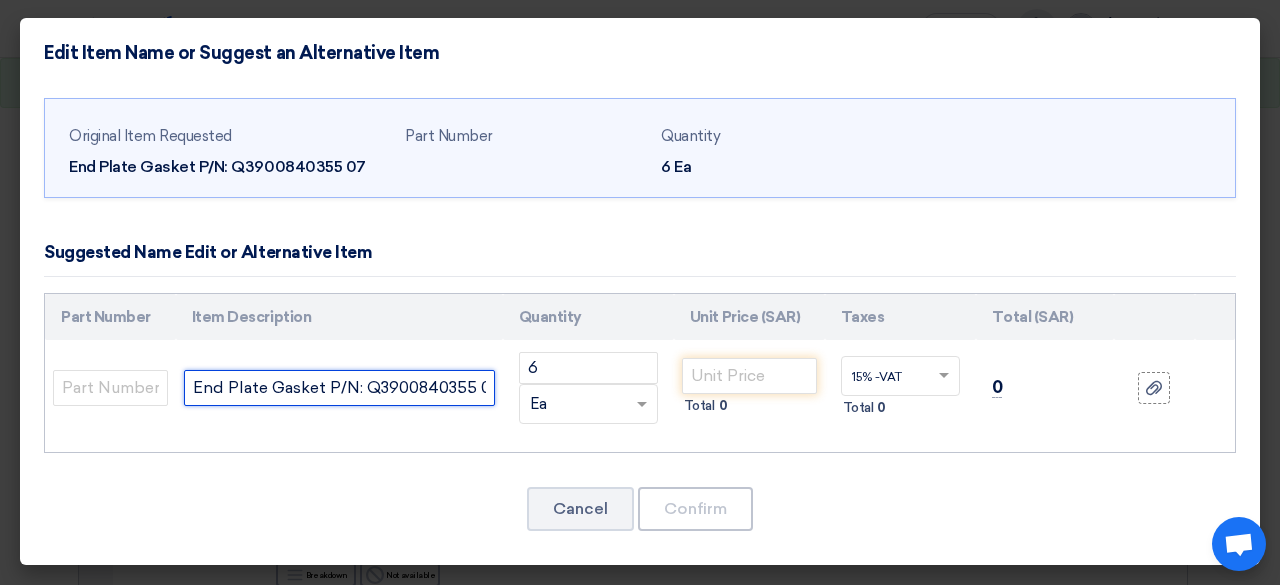 click on "End Plate Gasket P/N: Q3900840355 07" 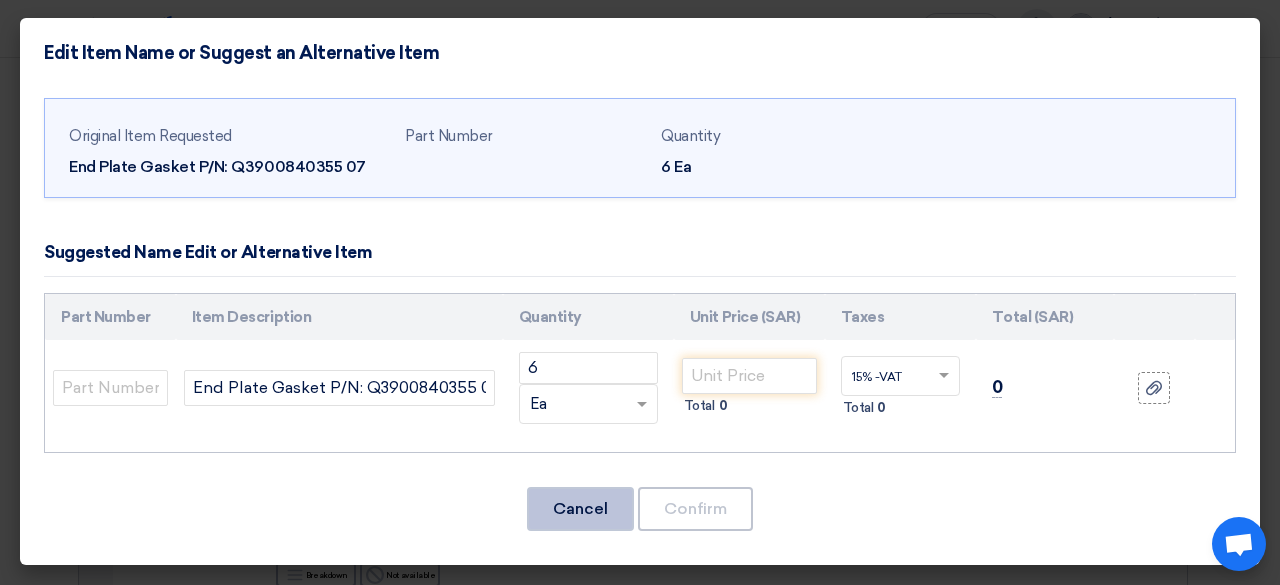 click on "Cancel" 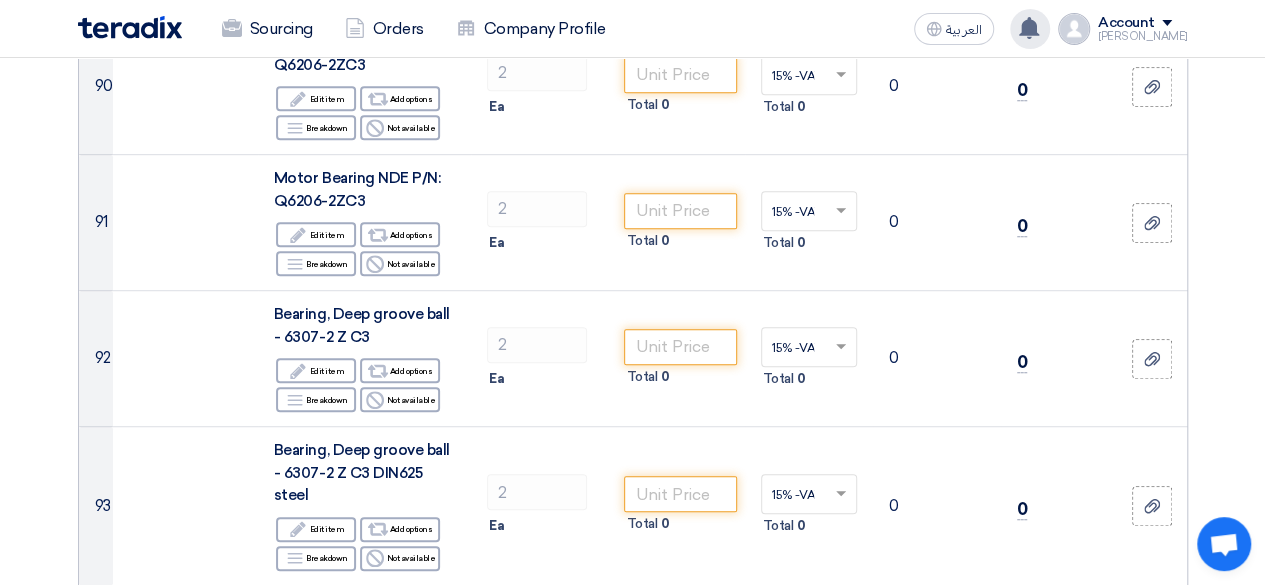 scroll, scrollTop: 11696, scrollLeft: 0, axis: vertical 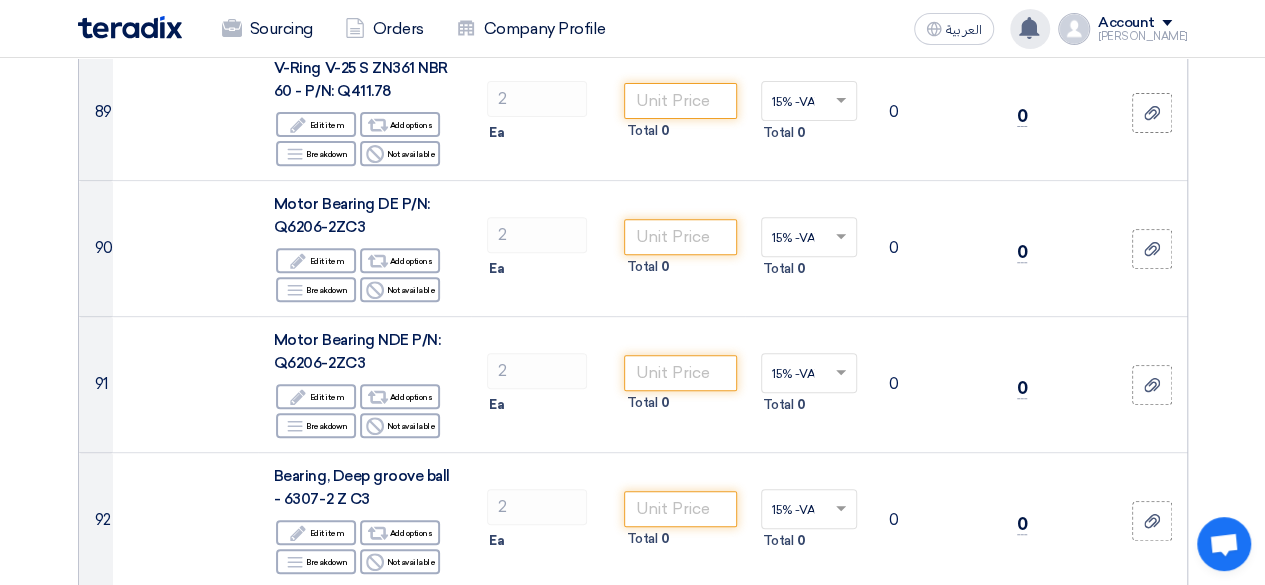 click on "Account" 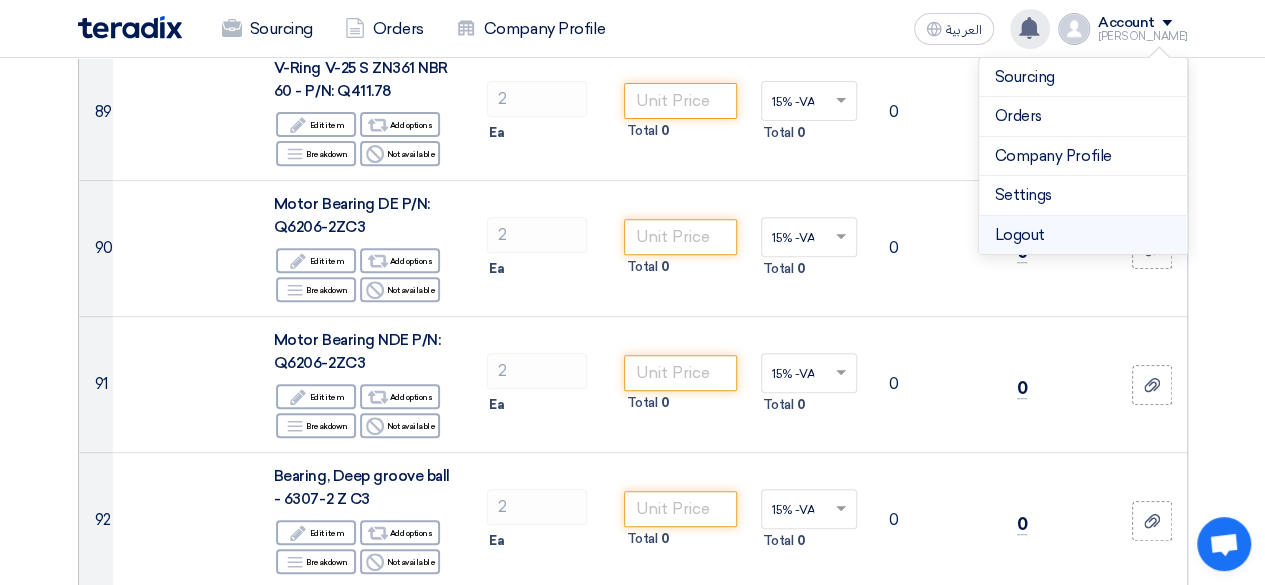 click on "Logout" 